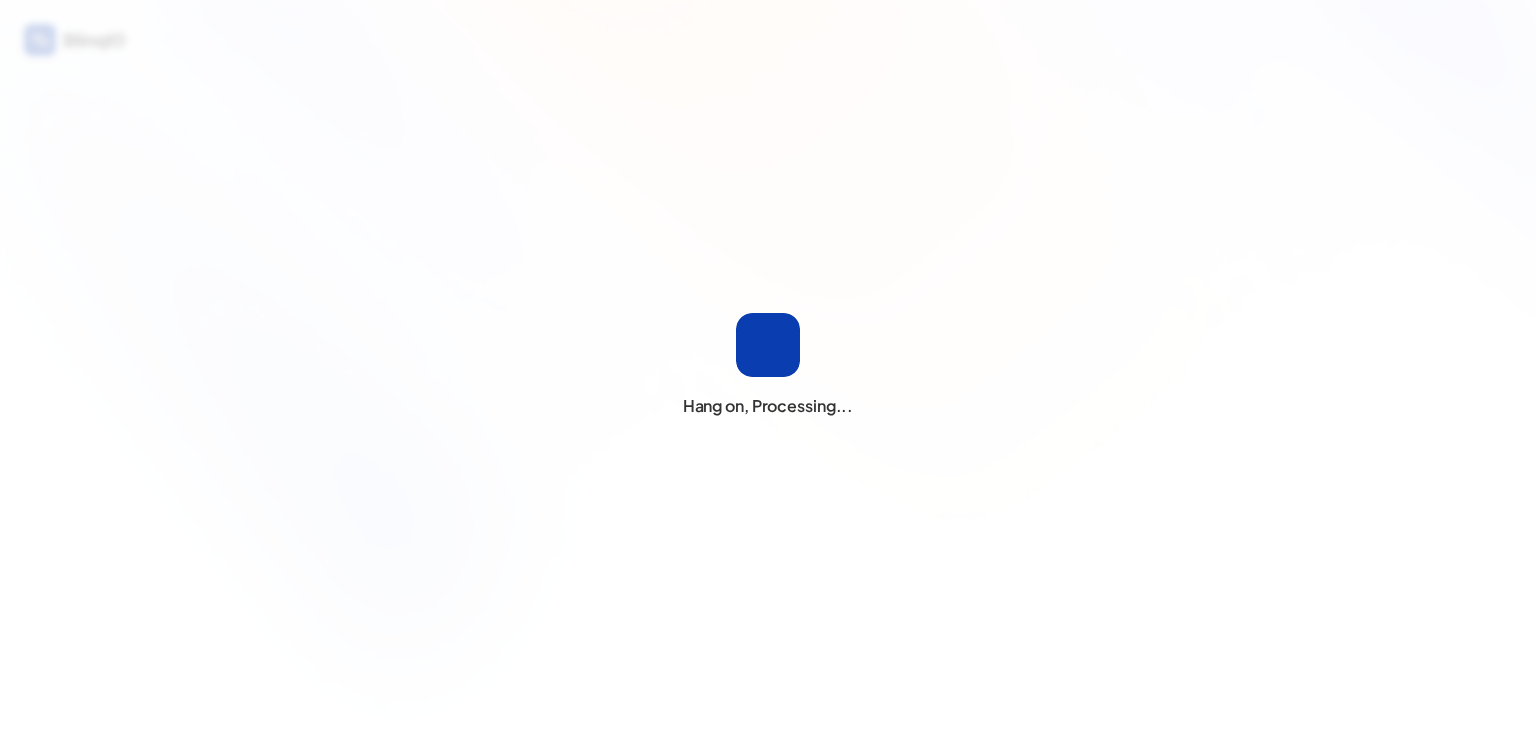 scroll, scrollTop: 0, scrollLeft: 0, axis: both 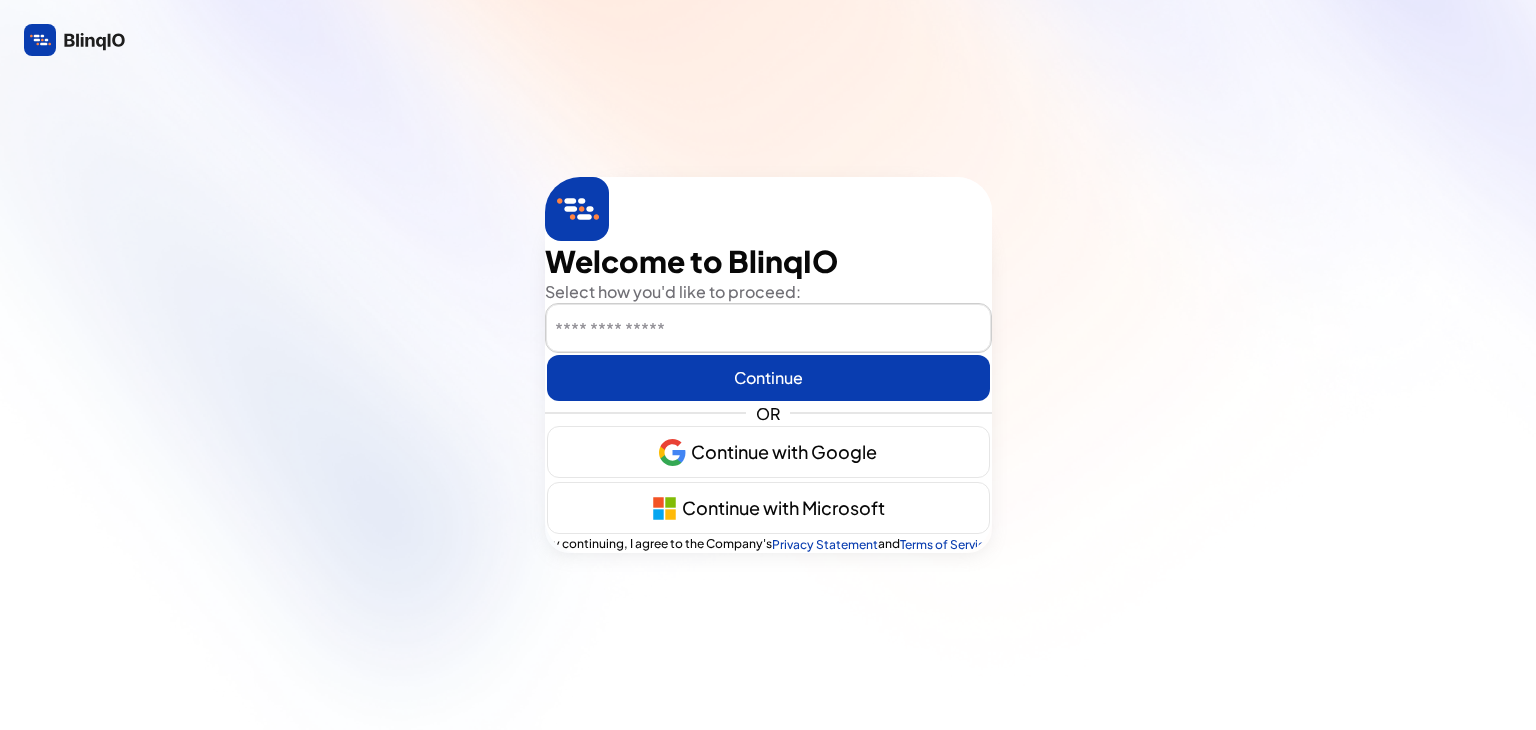 click at bounding box center [768, 329] 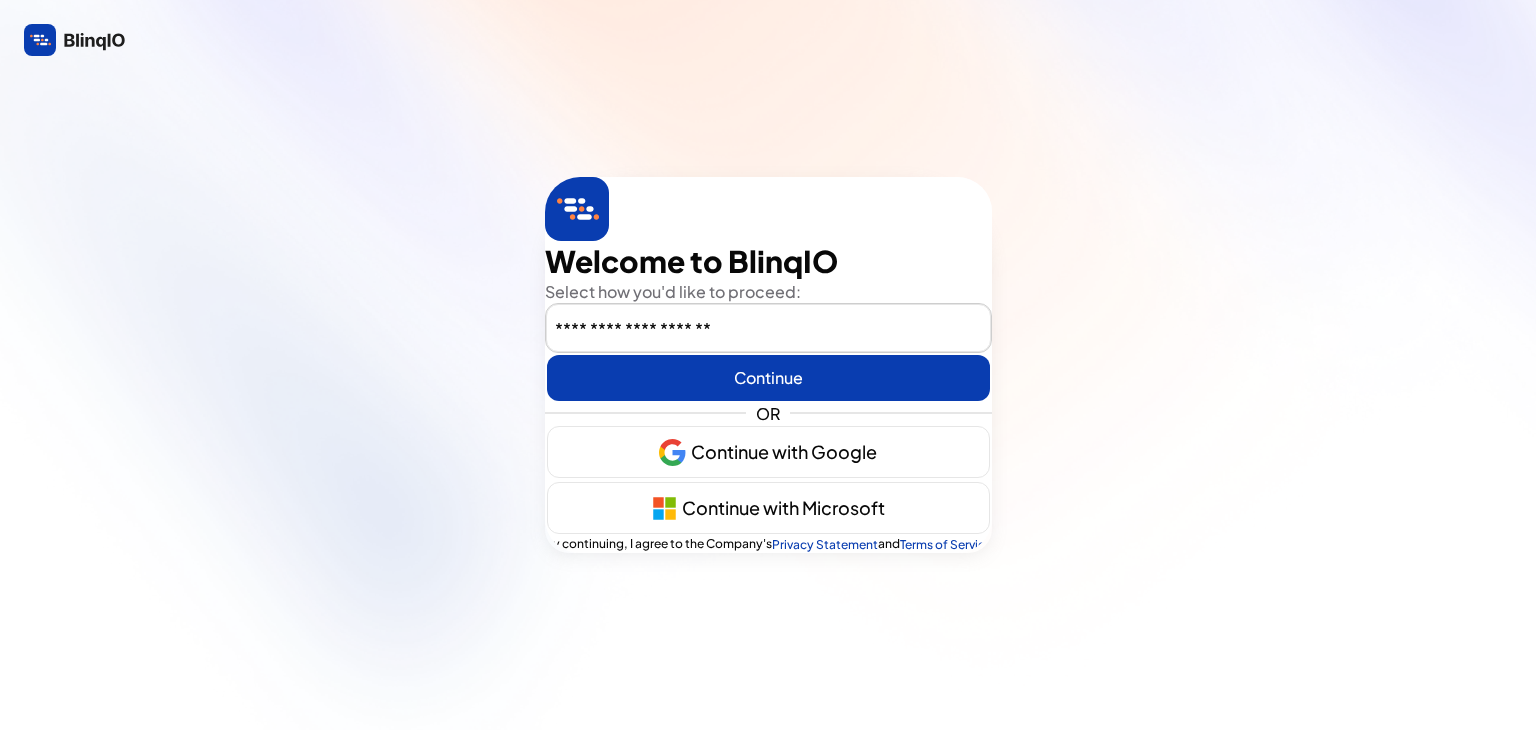 type on "nkaustubha12@gmail.com" 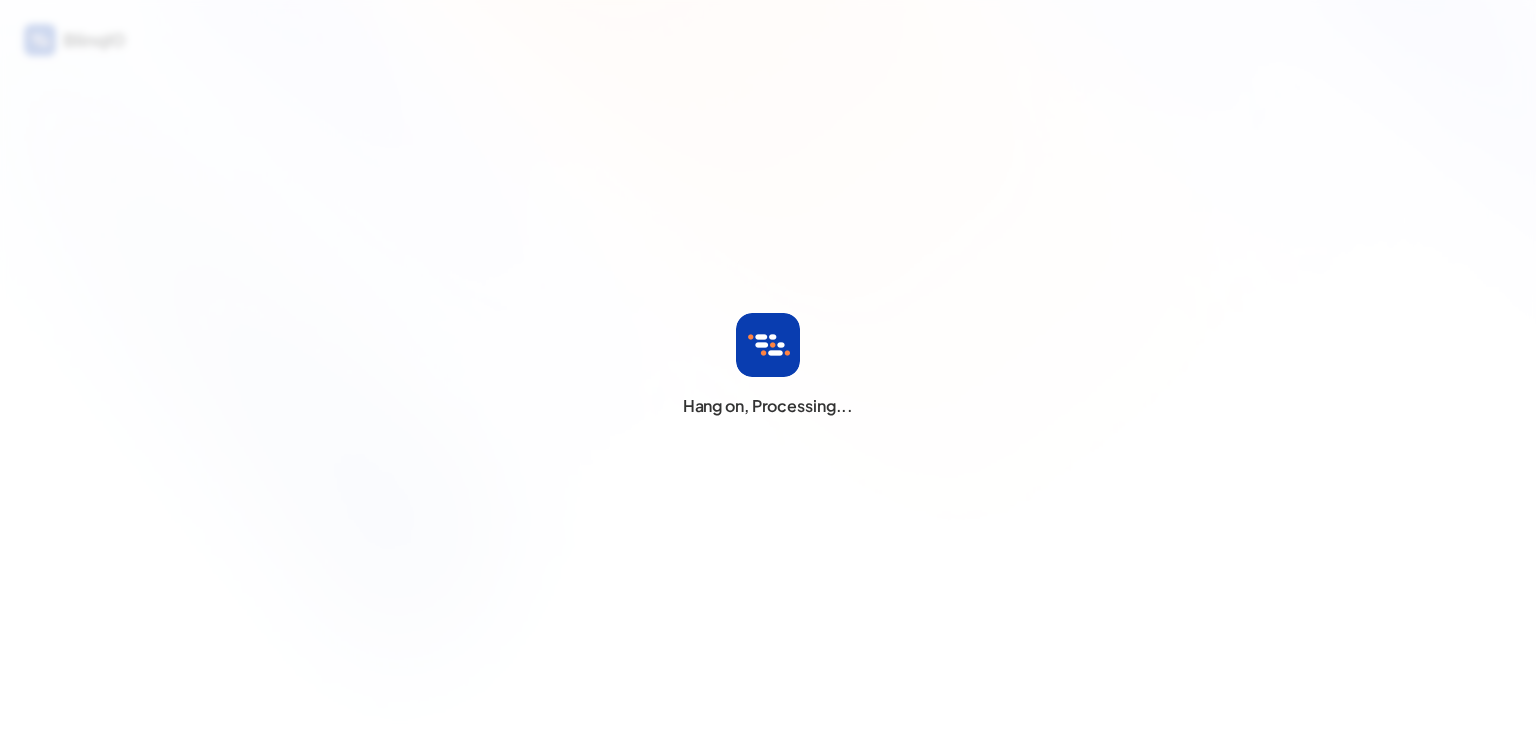 scroll, scrollTop: 0, scrollLeft: 0, axis: both 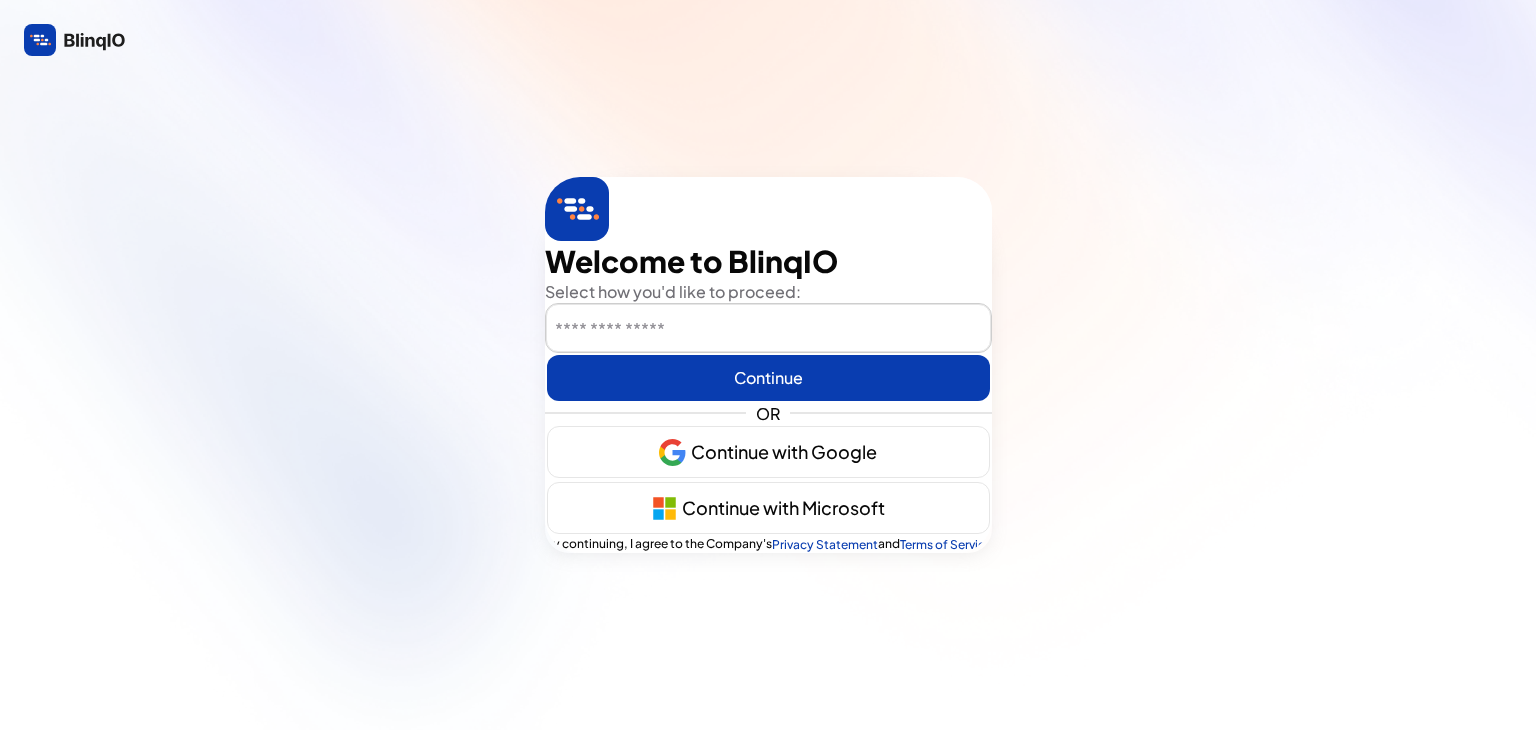 click at bounding box center (768, 329) 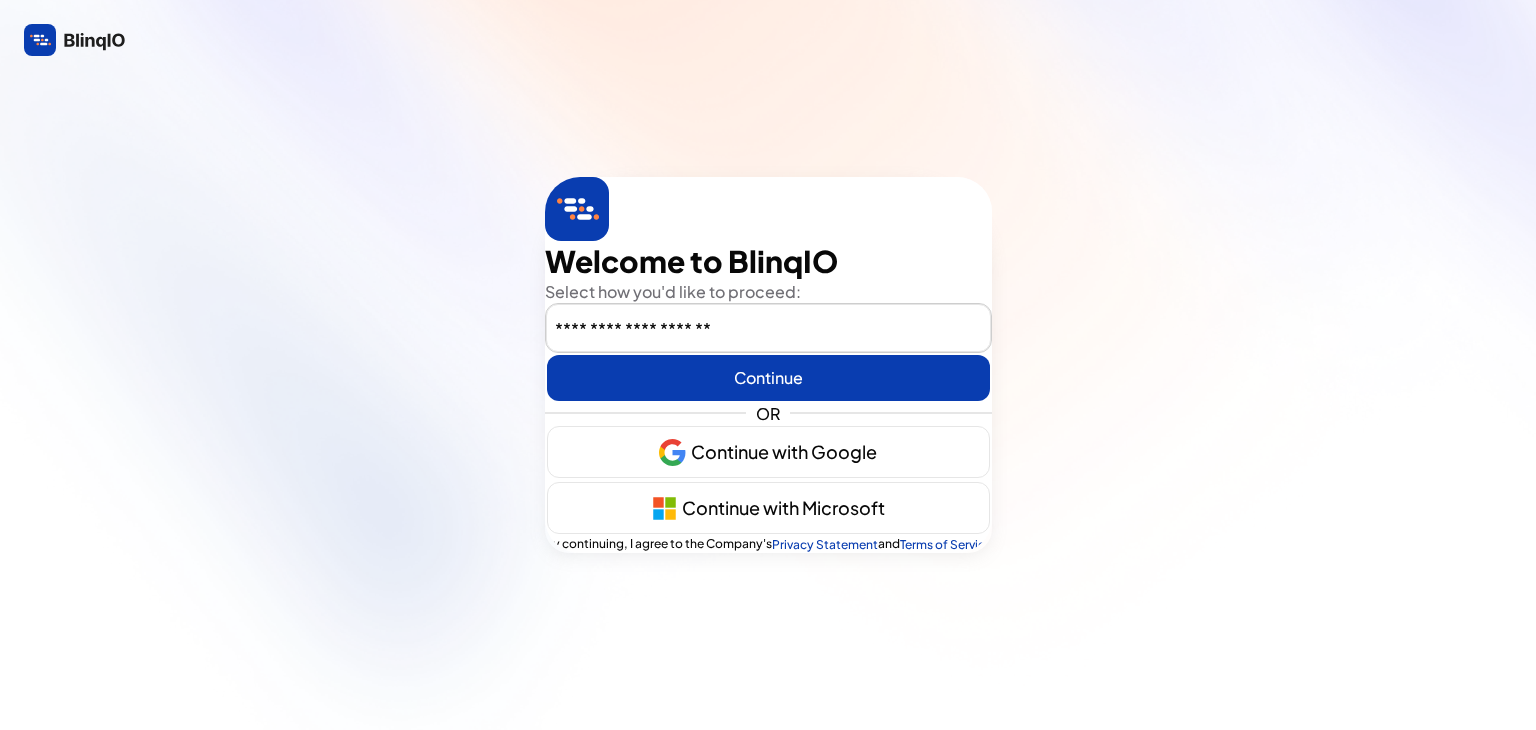 click at bounding box center [768, 378] 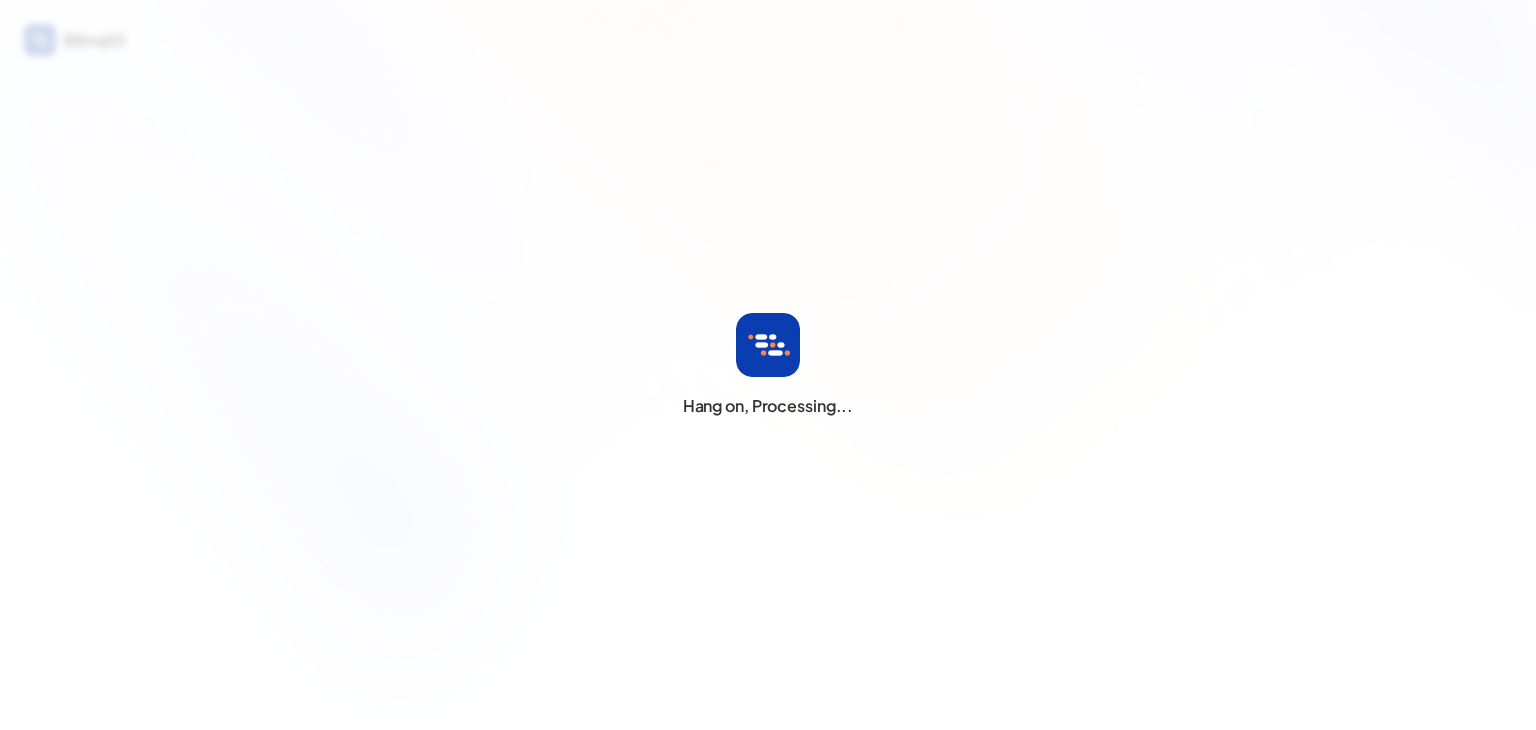 scroll, scrollTop: 0, scrollLeft: 0, axis: both 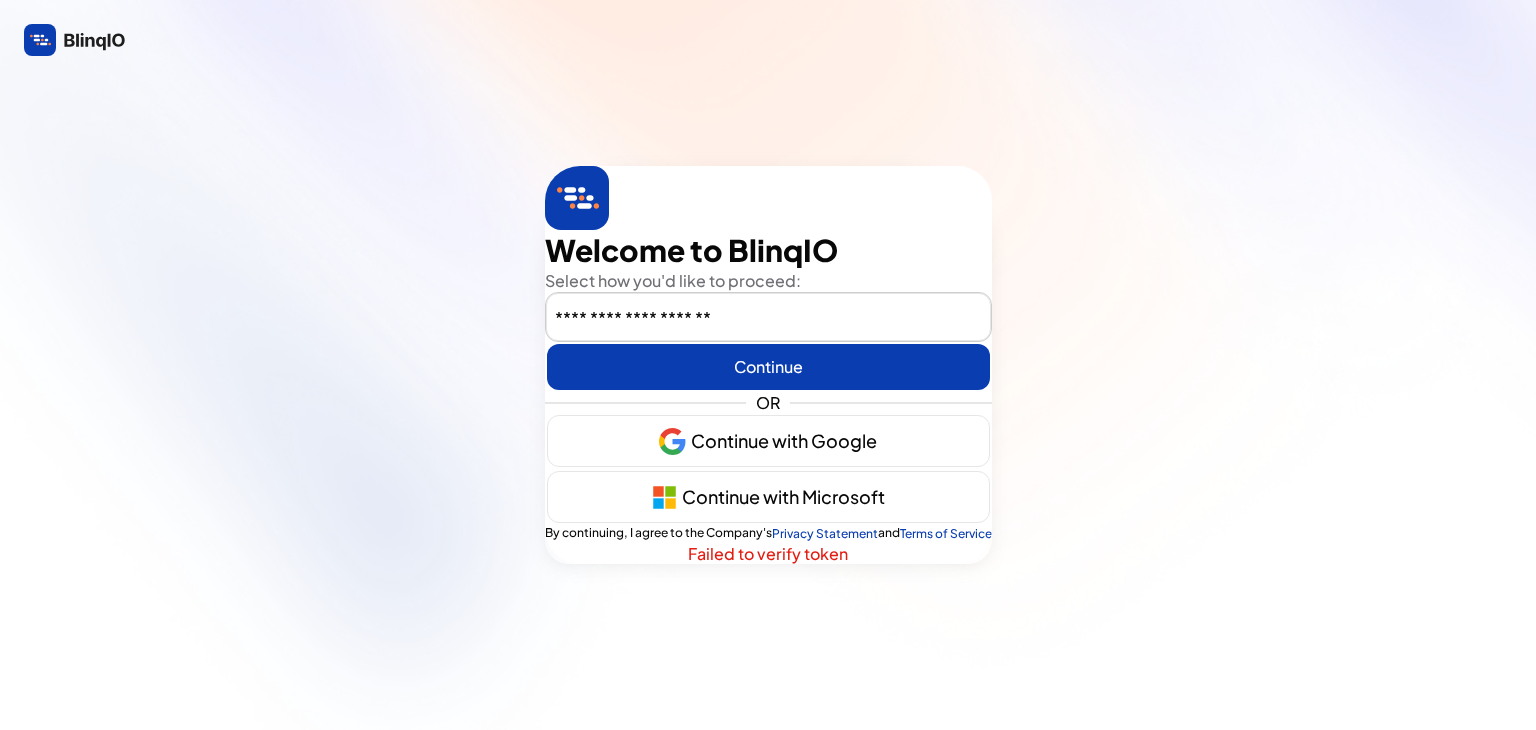 click on "<b>Welcome to BlinqIO</b>
Select how you'd like to proceed:" at bounding box center [768, 261] 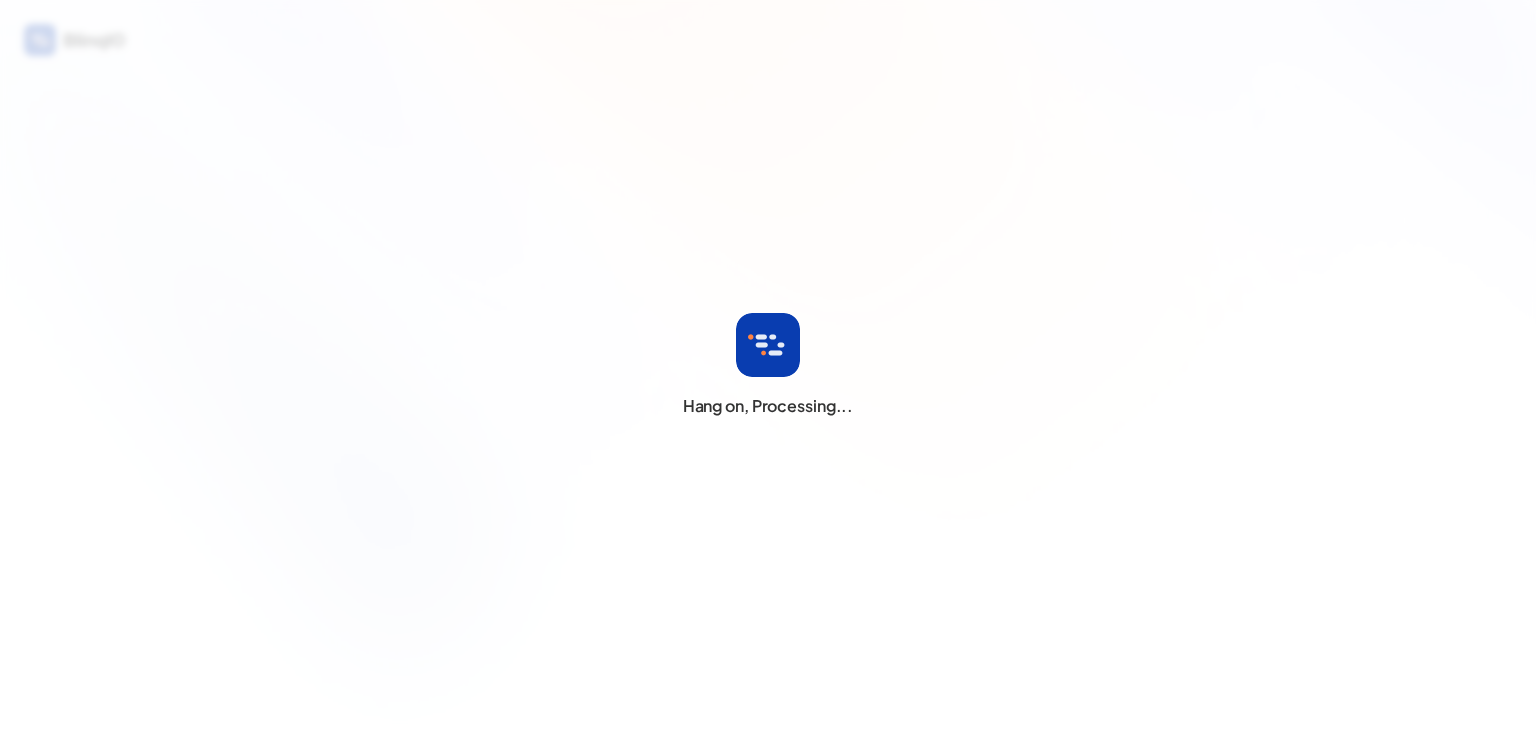 scroll, scrollTop: 0, scrollLeft: 0, axis: both 